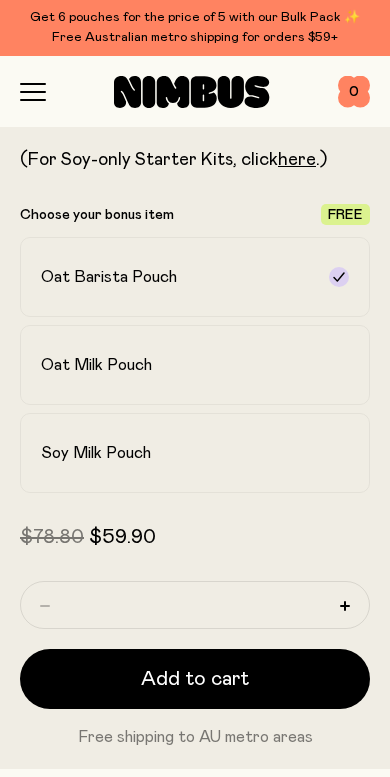 scroll, scrollTop: 766, scrollLeft: 0, axis: vertical 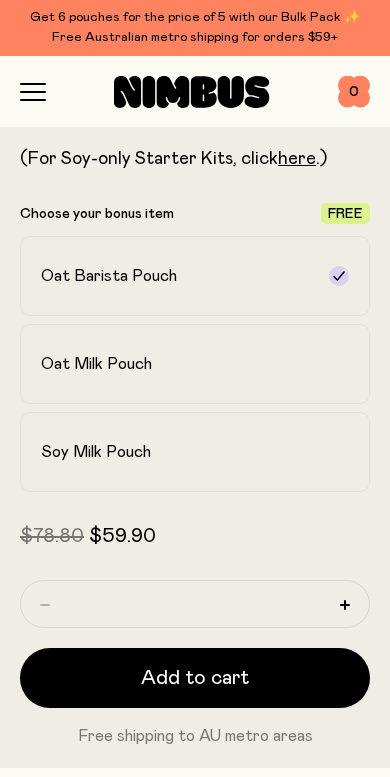 click on "Oat Milk Pouch" at bounding box center [195, 364] 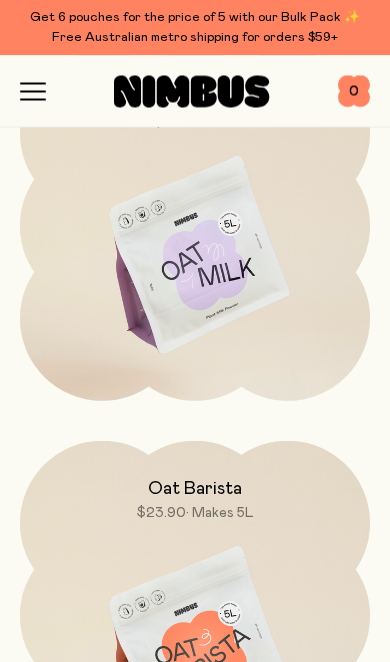 scroll, scrollTop: 5996, scrollLeft: 0, axis: vertical 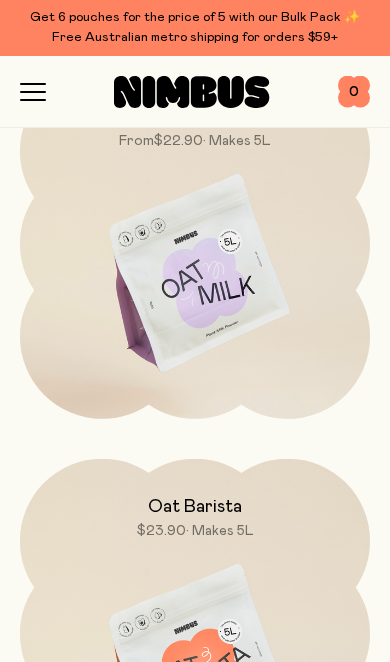 click 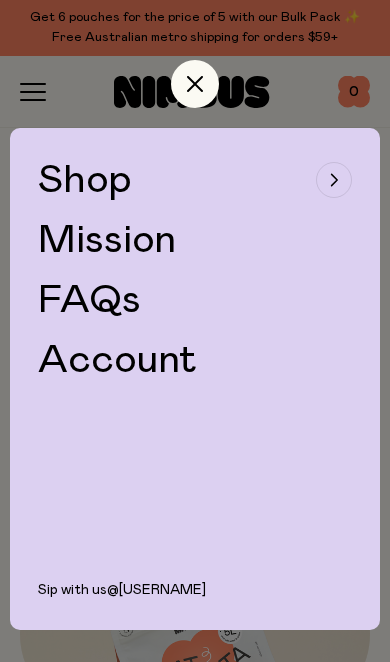 click on "FAQs" at bounding box center (89, 300) 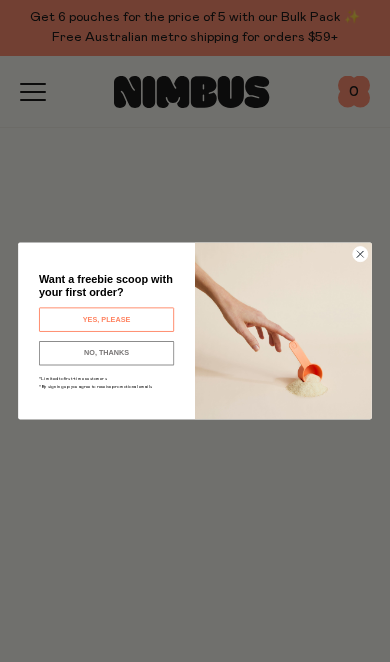 scroll, scrollTop: 0, scrollLeft: 0, axis: both 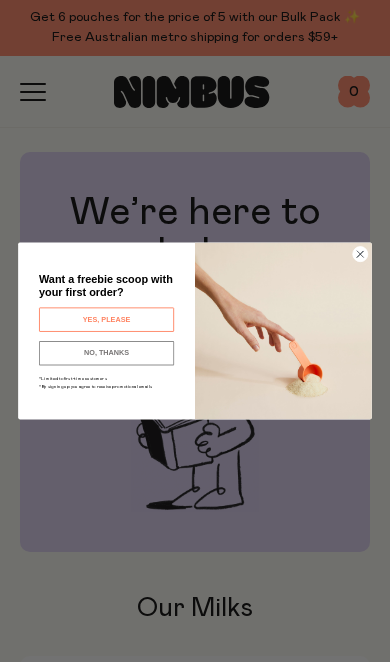 click on "YES, PLEASE" at bounding box center [106, 319] 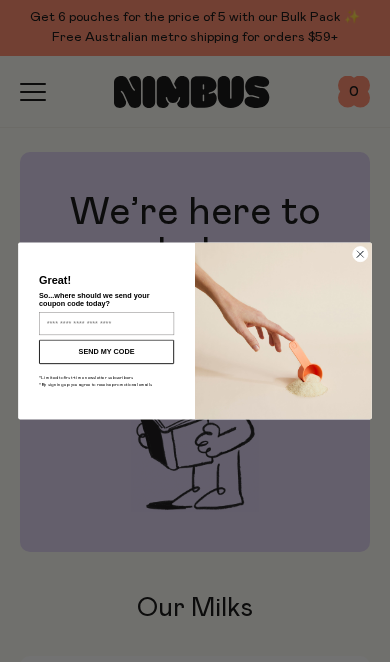 click at bounding box center (283, 331) 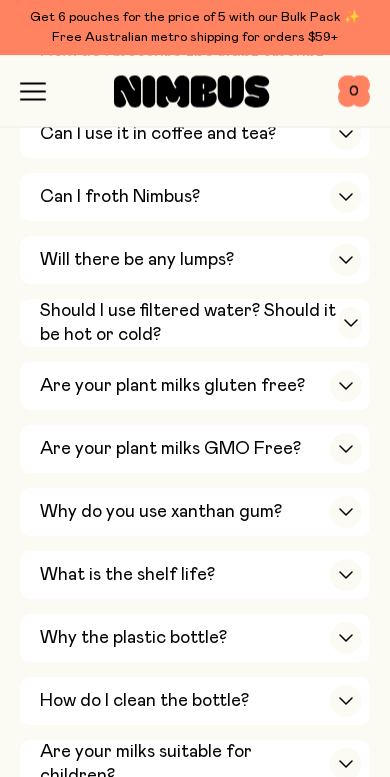 scroll, scrollTop: 862, scrollLeft: 0, axis: vertical 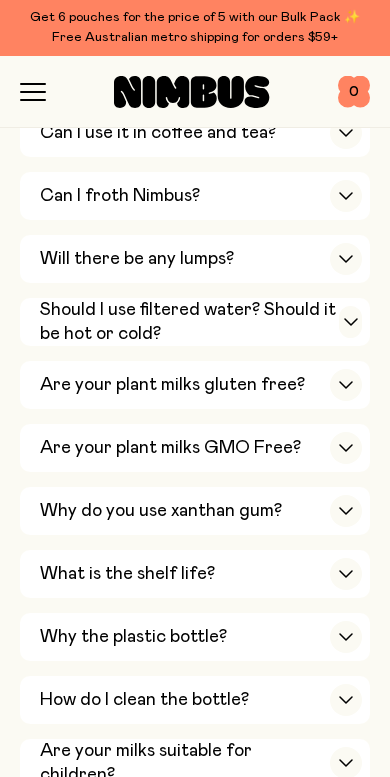 click 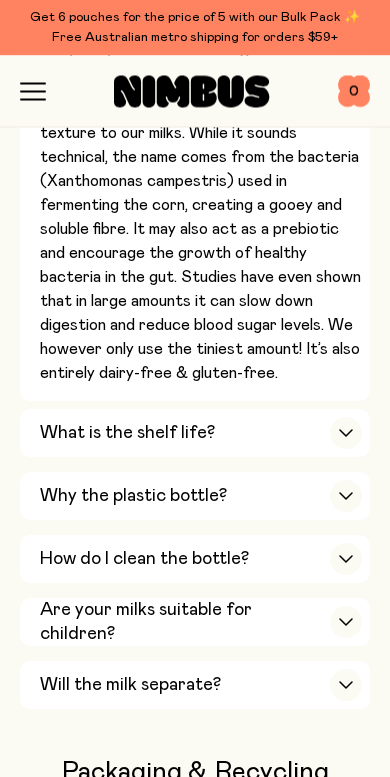 scroll, scrollTop: 1324, scrollLeft: 0, axis: vertical 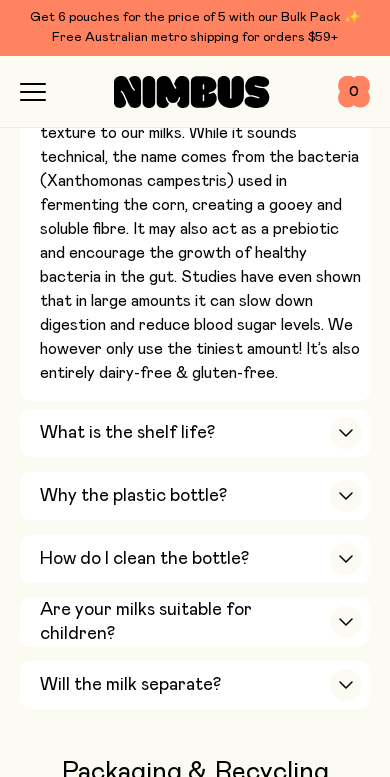 click 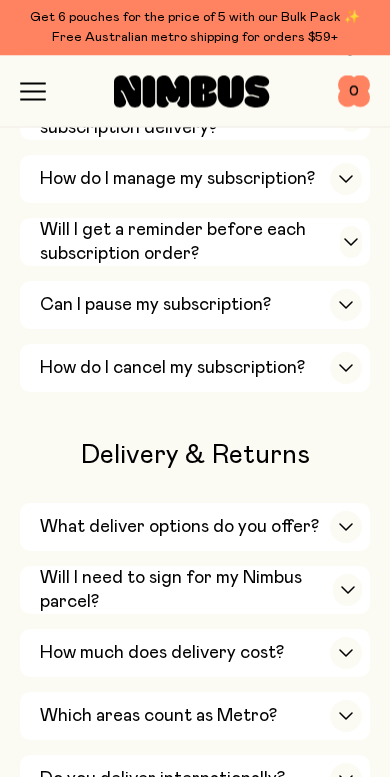 scroll, scrollTop: 2223, scrollLeft: 0, axis: vertical 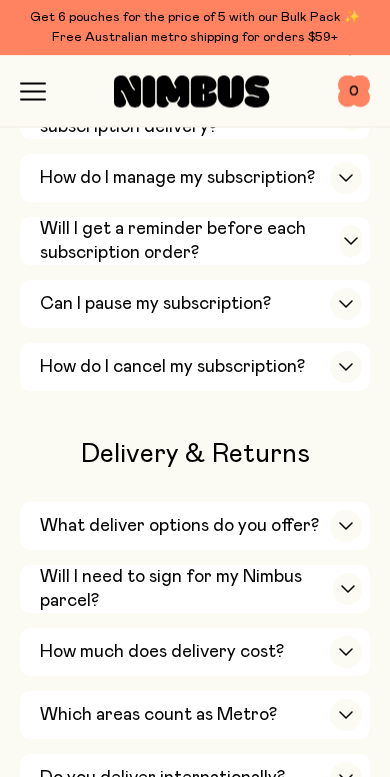 click 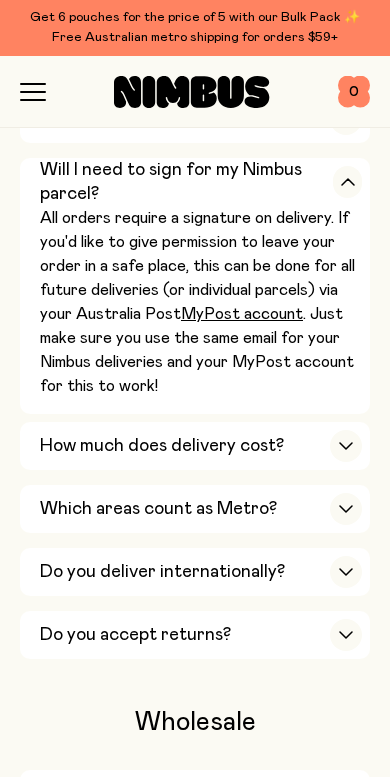 scroll, scrollTop: 2696, scrollLeft: 0, axis: vertical 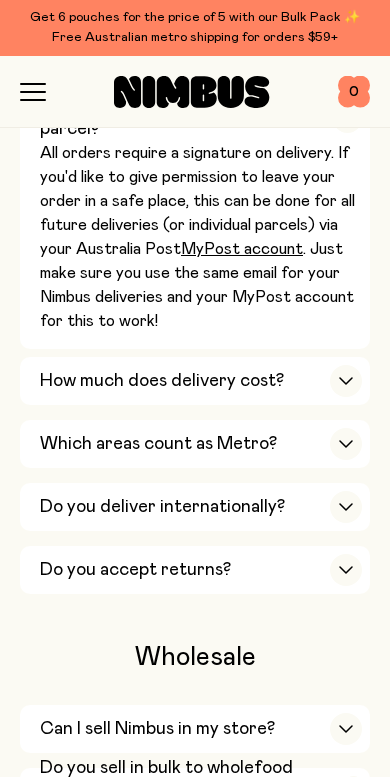 click 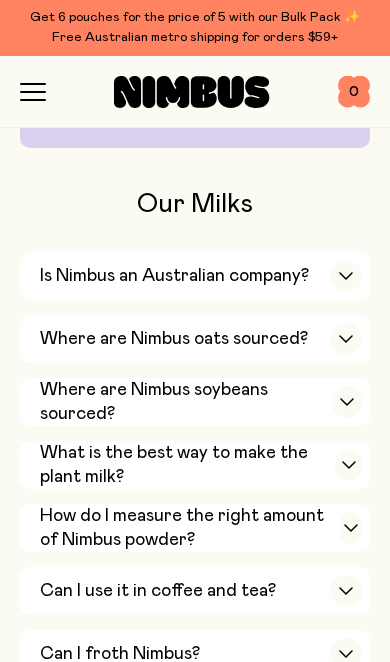 scroll, scrollTop: 0, scrollLeft: 0, axis: both 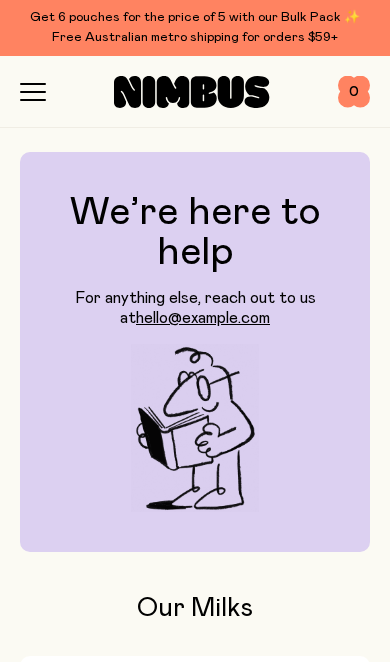 click 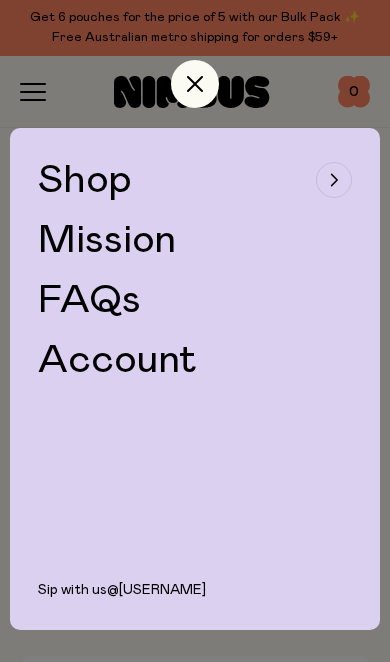 click at bounding box center [195, 80] 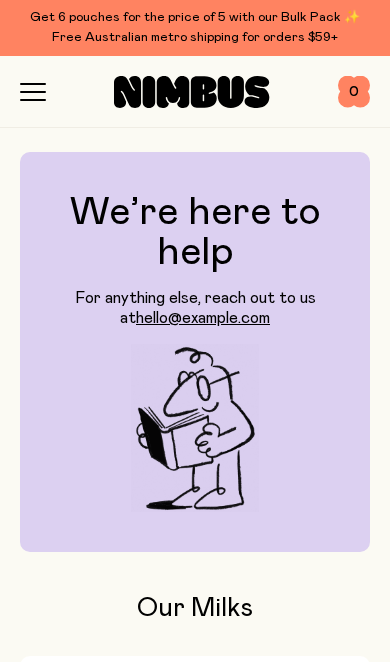 click 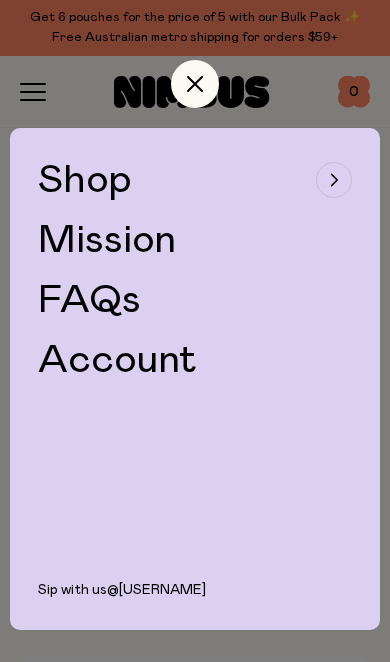 click on "Shop" at bounding box center [85, 180] 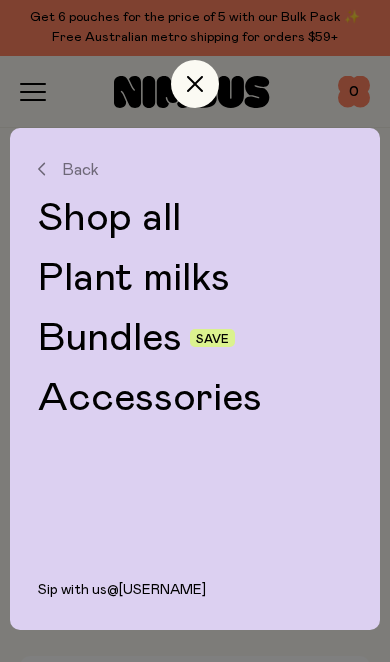 click on "Shop all" at bounding box center [195, 218] 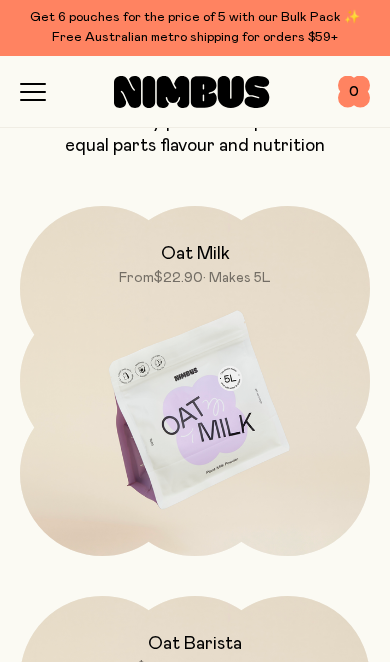 scroll, scrollTop: 86, scrollLeft: 0, axis: vertical 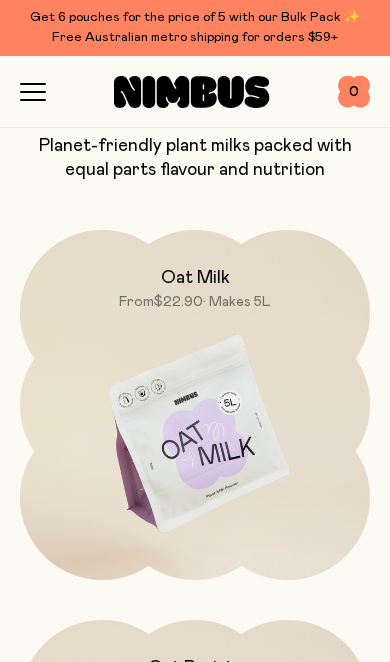click at bounding box center (195, 435) 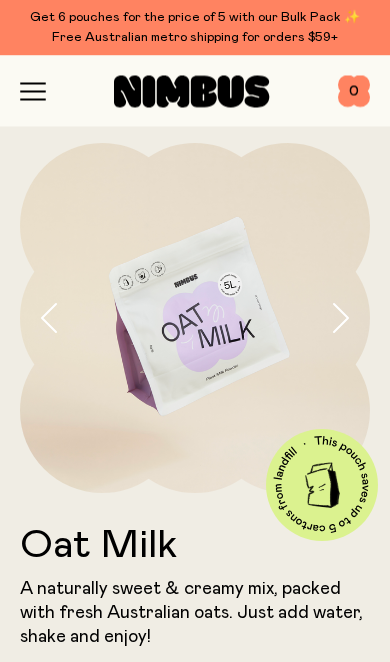 scroll, scrollTop: 0, scrollLeft: 0, axis: both 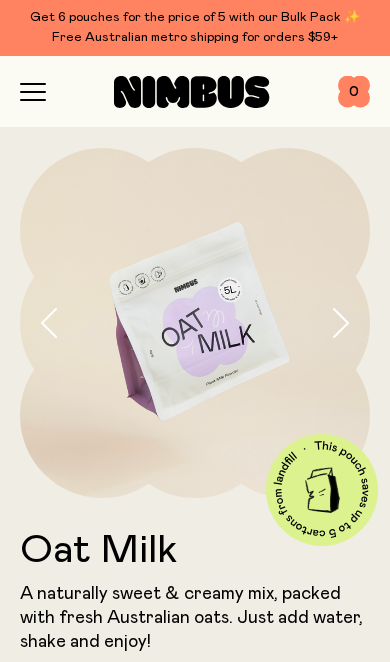 click 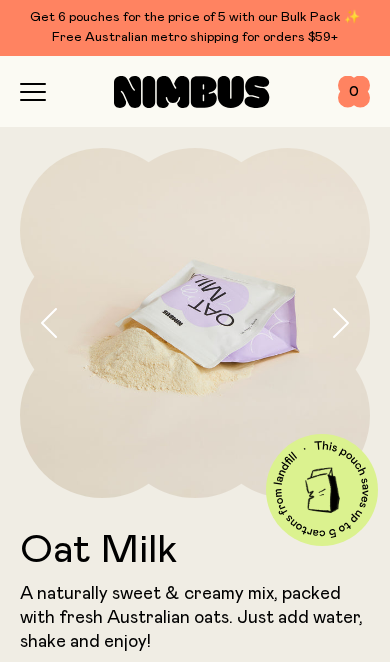 click 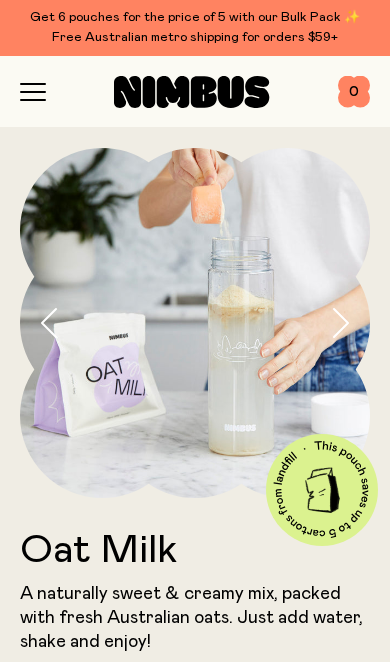 click 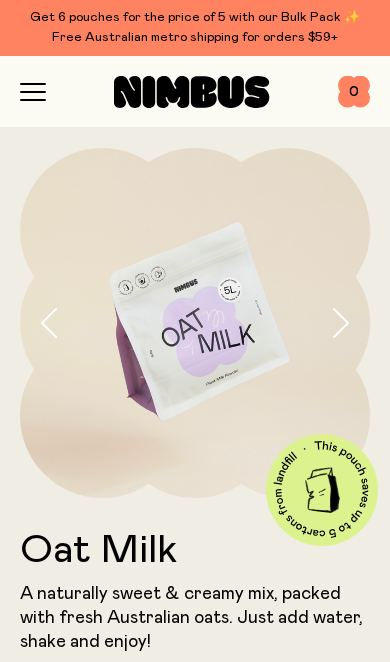 click at bounding box center [350, 323] 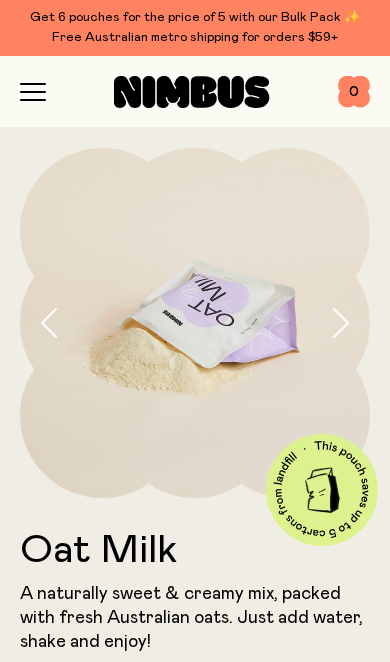 click at bounding box center (350, 323) 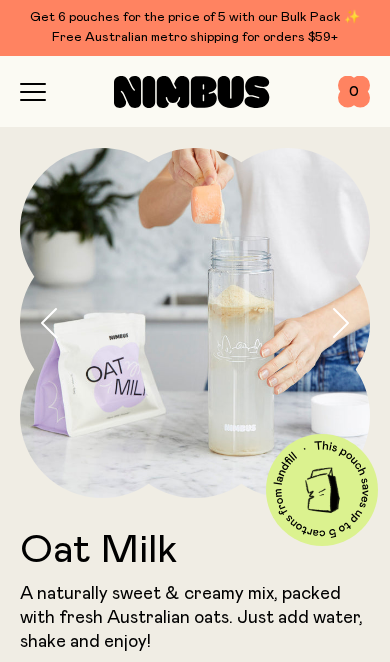 click 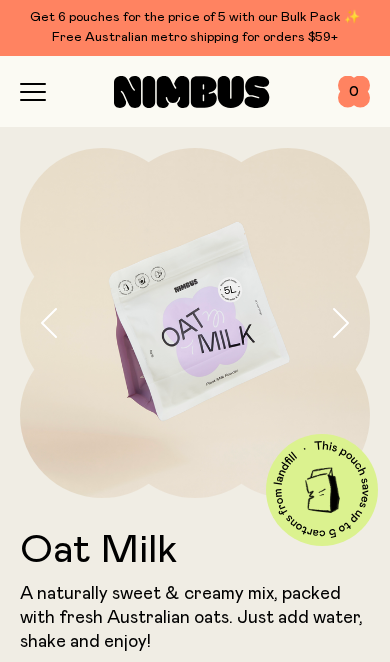 click 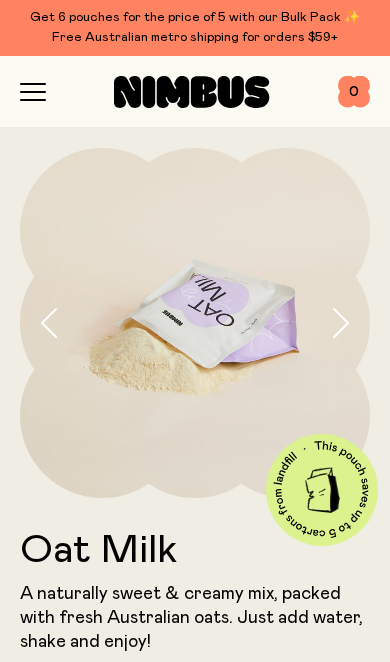 click 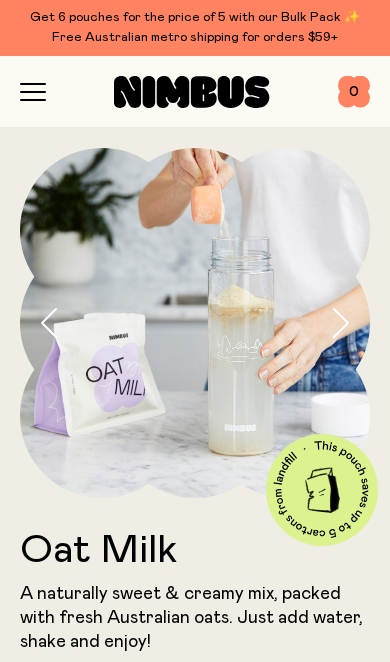 click 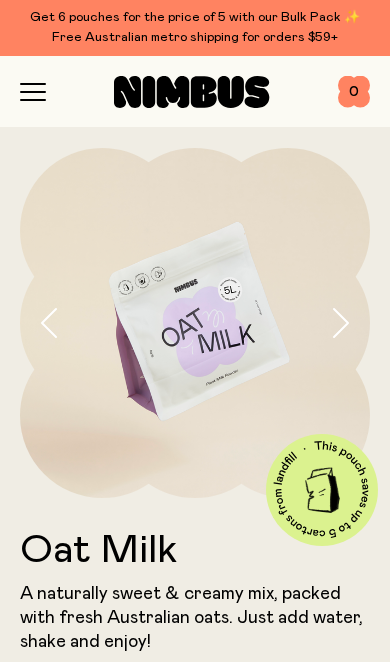 click 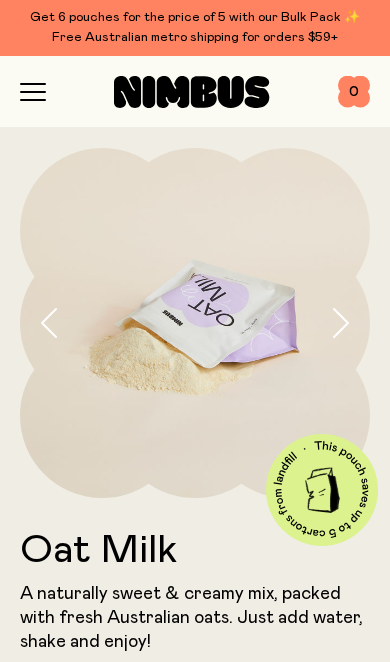 click 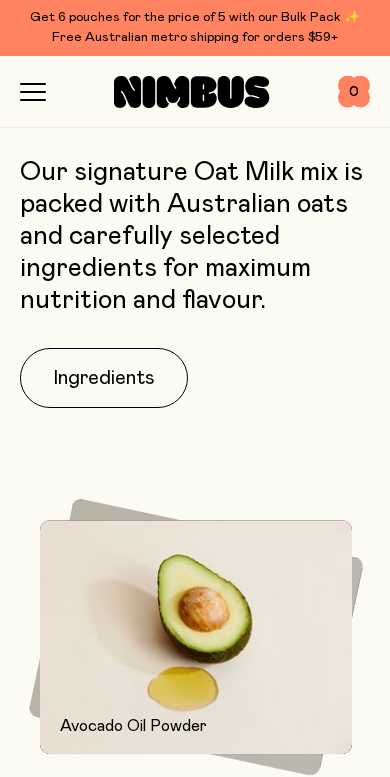 scroll, scrollTop: 1144, scrollLeft: 0, axis: vertical 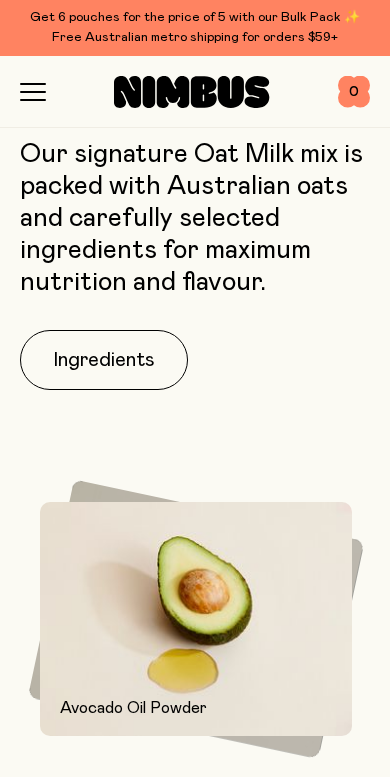 click on "Ingredients" at bounding box center (104, 360) 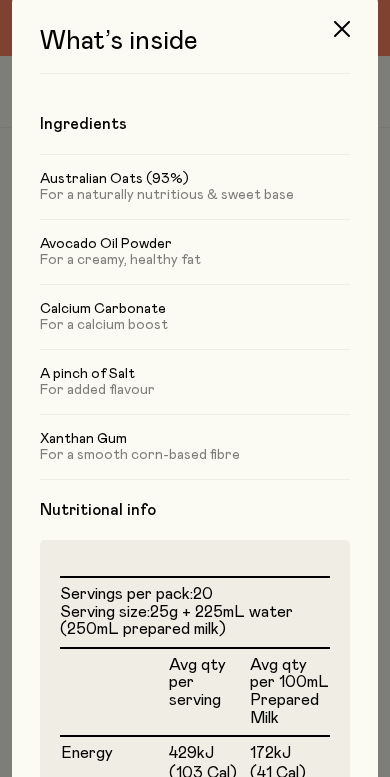 scroll, scrollTop: 18, scrollLeft: 0, axis: vertical 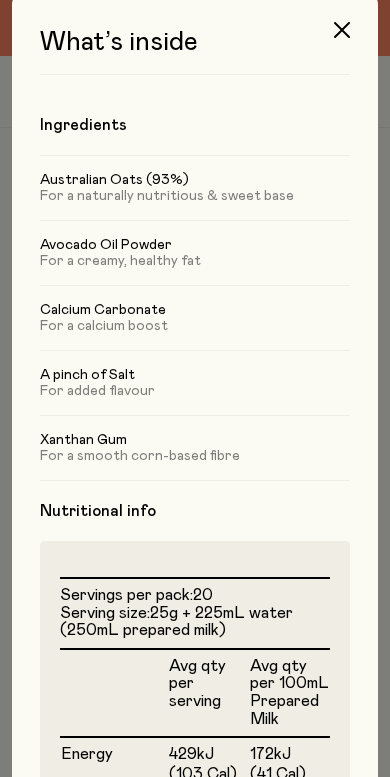 click at bounding box center (342, 30) 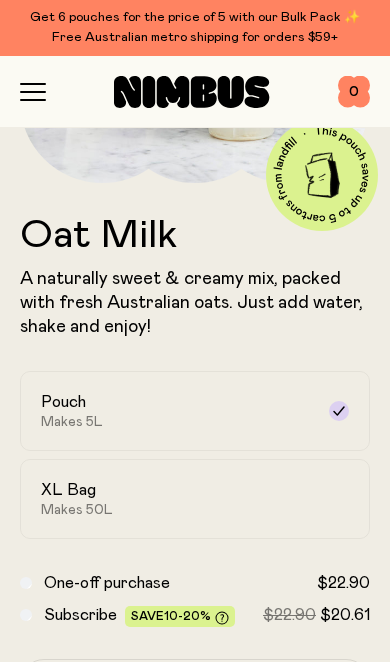 scroll, scrollTop: 312, scrollLeft: 0, axis: vertical 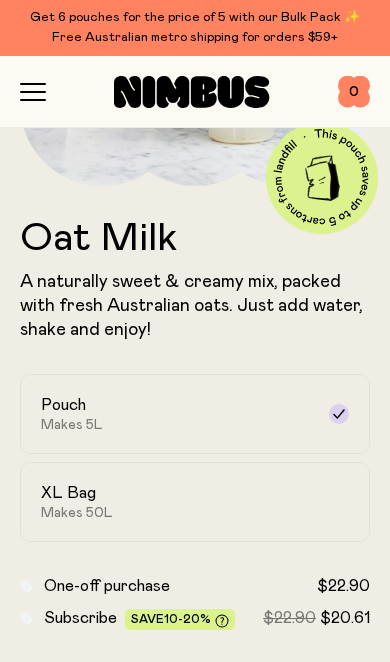 click 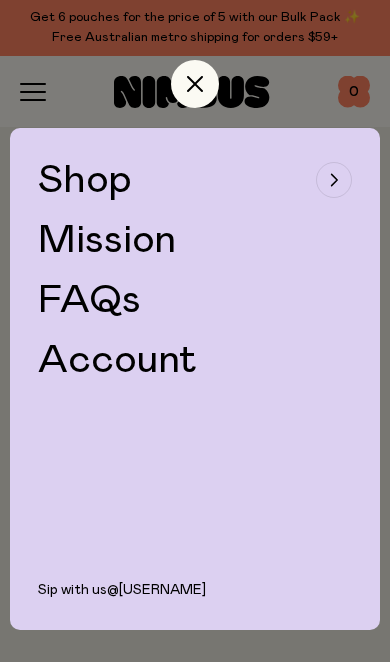 click on "Shop" at bounding box center (85, 180) 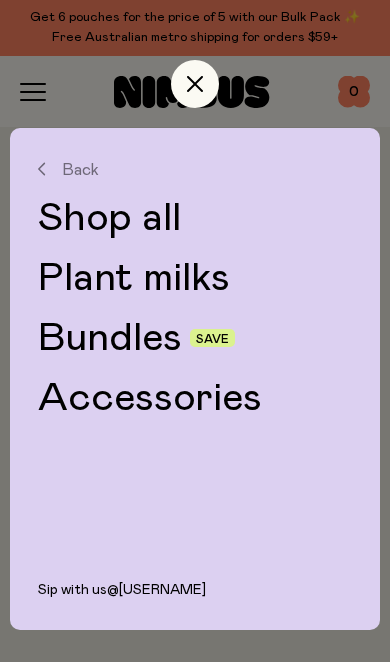 click on "Bundles" at bounding box center [110, 338] 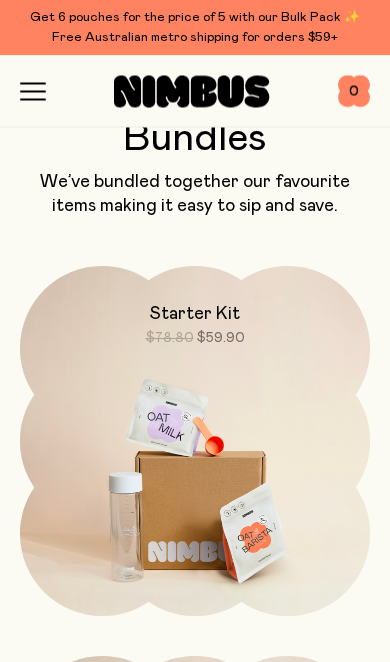 scroll, scrollTop: 0, scrollLeft: 0, axis: both 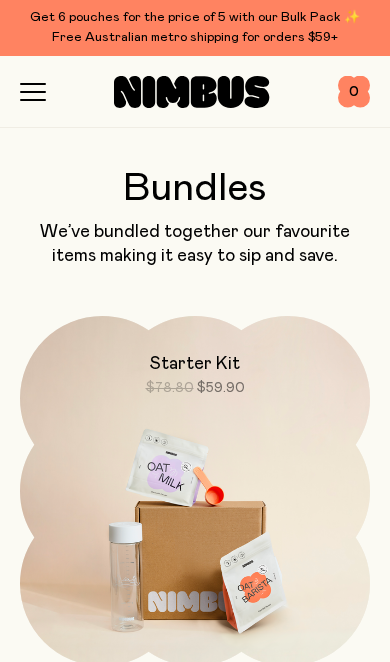 click 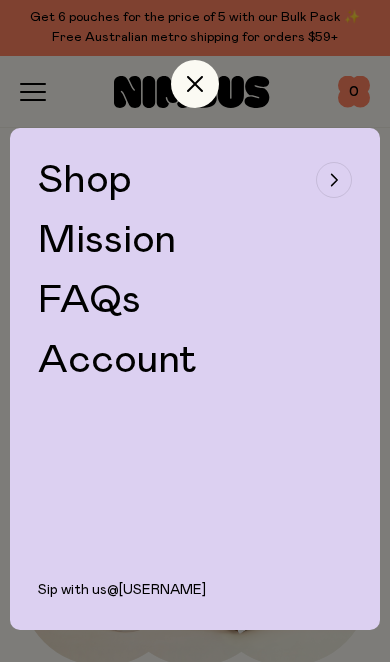 click at bounding box center [195, 84] 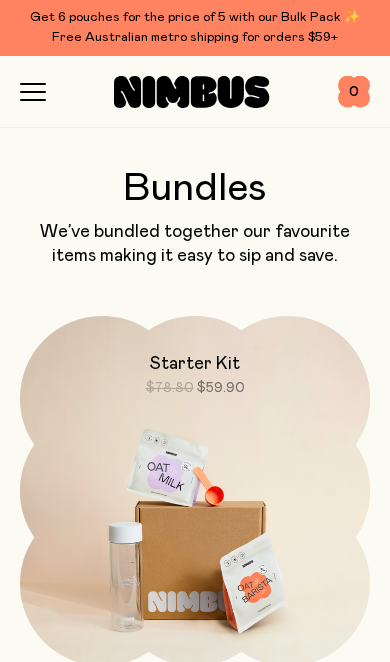 click 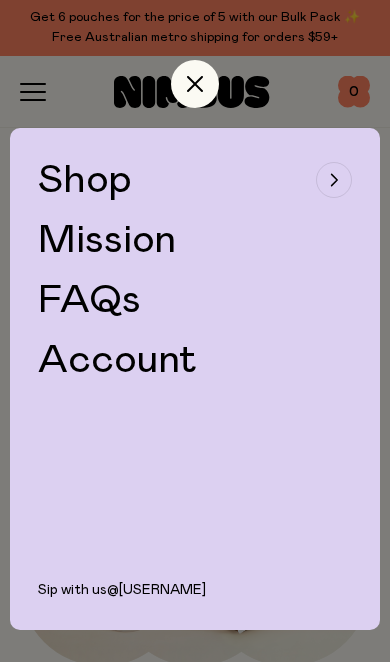 click on "Shop" at bounding box center [85, 180] 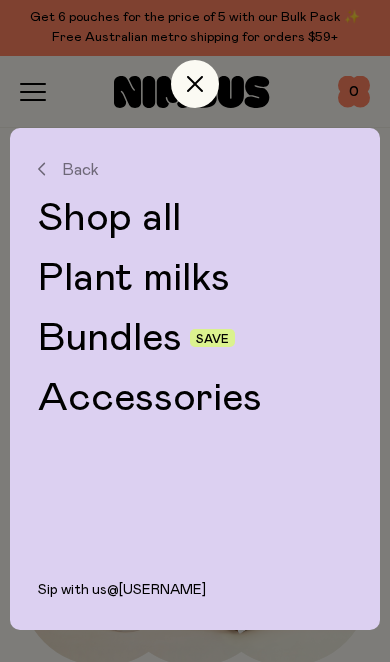click on "Shop all" at bounding box center (195, 218) 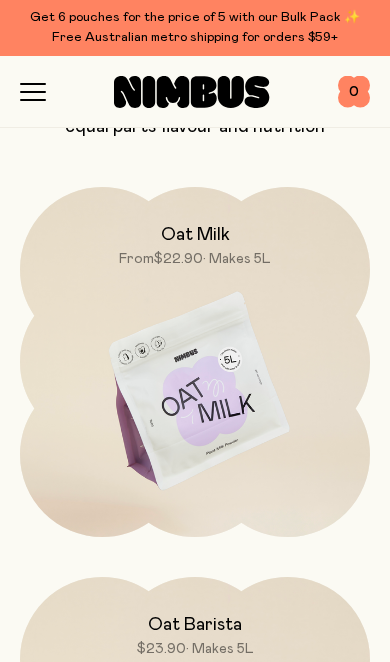 scroll, scrollTop: 0, scrollLeft: 0, axis: both 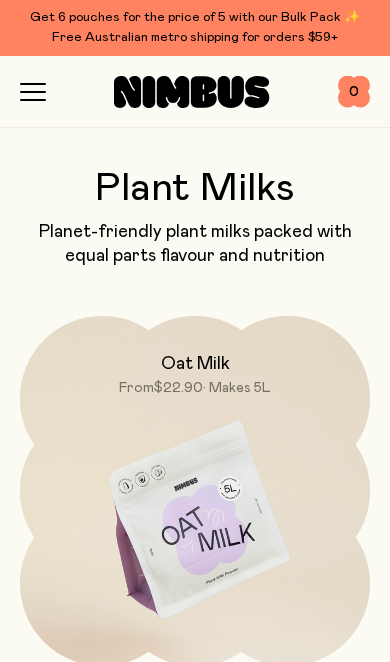 click 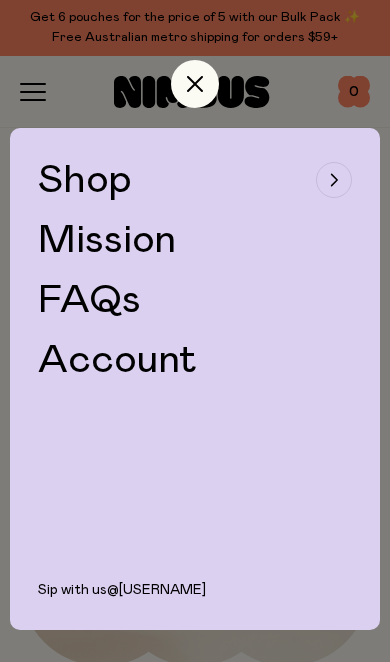click on "Shop" at bounding box center (85, 180) 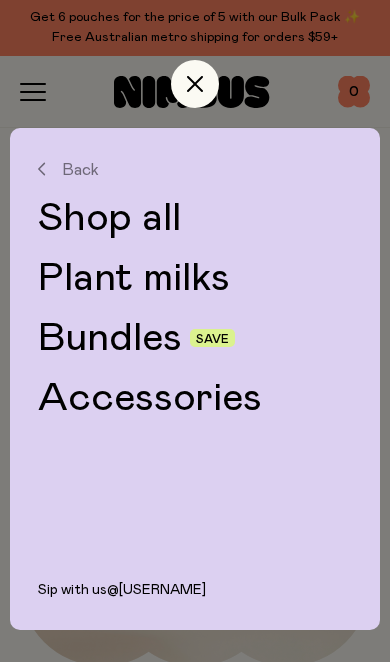 click on "Shop all" at bounding box center [195, 218] 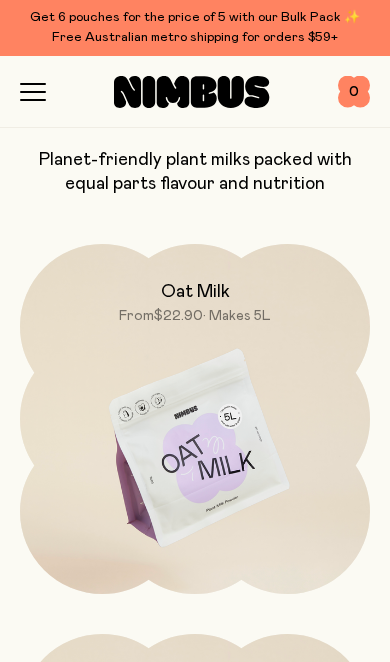 scroll, scrollTop: 18, scrollLeft: 0, axis: vertical 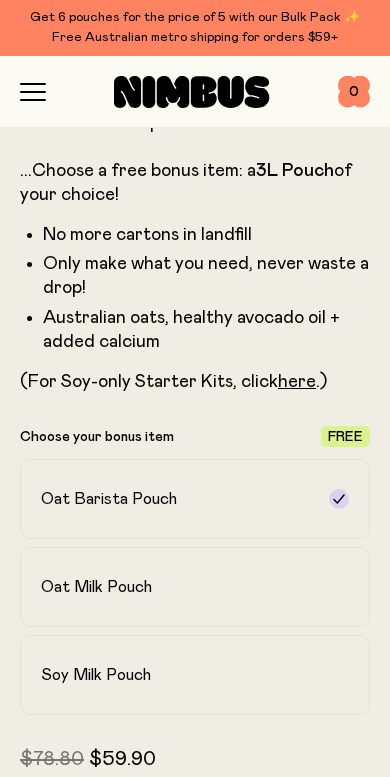 click on "Oat Milk Pouch" at bounding box center (195, 587) 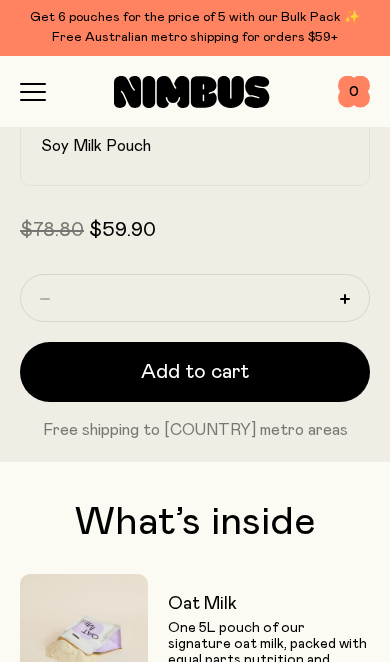 scroll, scrollTop: 1057, scrollLeft: 0, axis: vertical 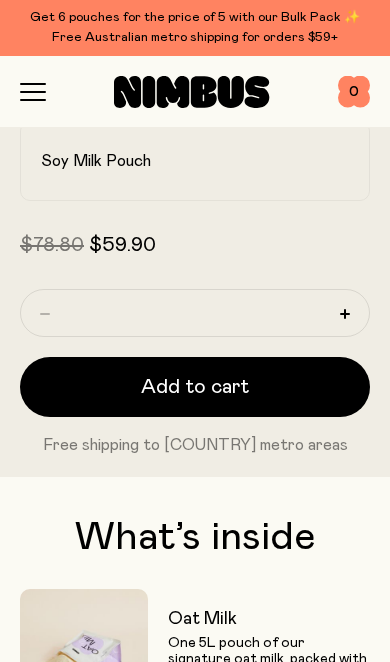 click on "Add to cart" at bounding box center (195, 387) 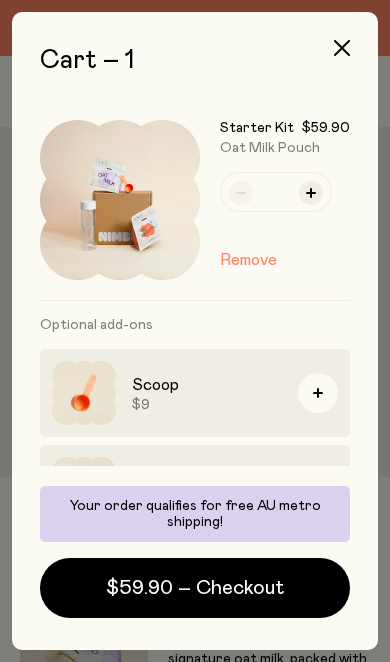 scroll, scrollTop: 0, scrollLeft: 0, axis: both 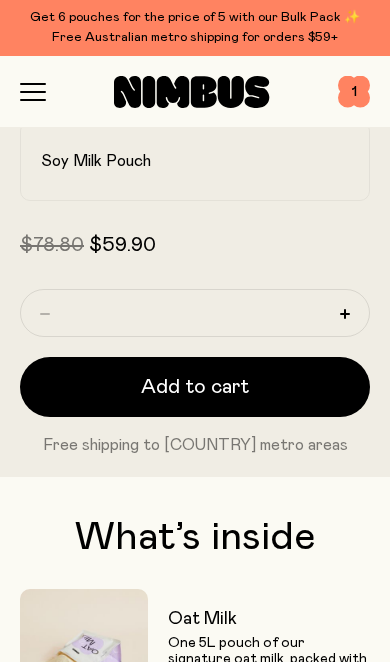 click 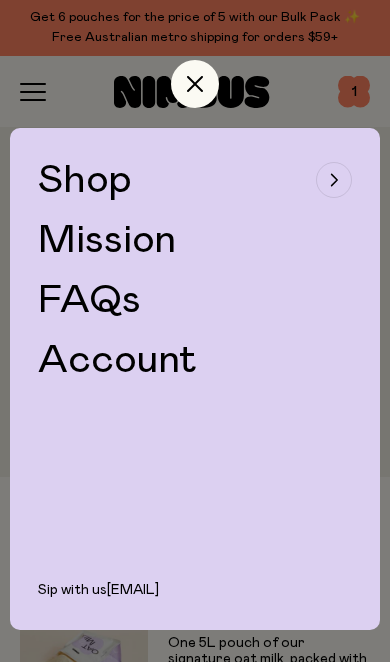 click on "Shop" at bounding box center (85, 180) 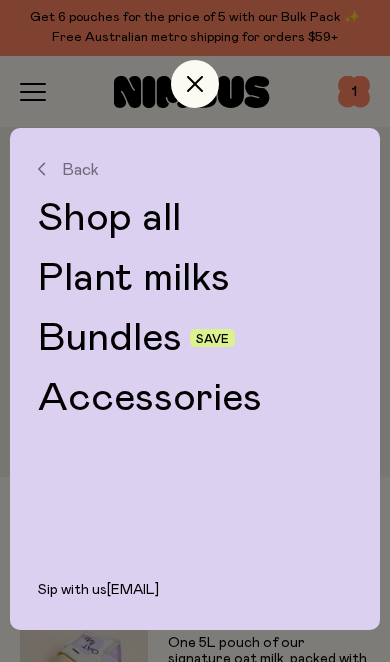click on "Shop all" at bounding box center (195, 218) 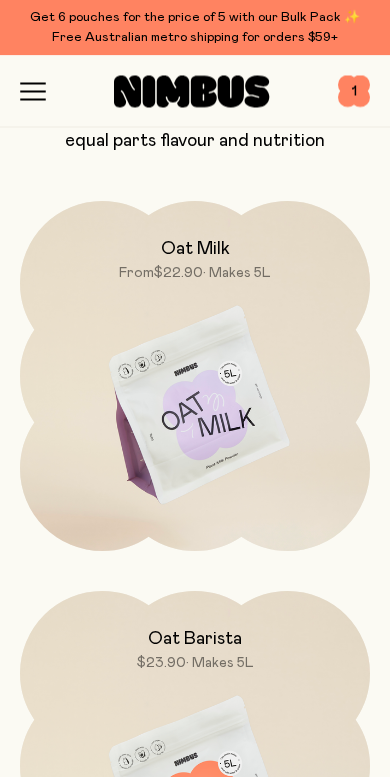 scroll, scrollTop: 115, scrollLeft: 0, axis: vertical 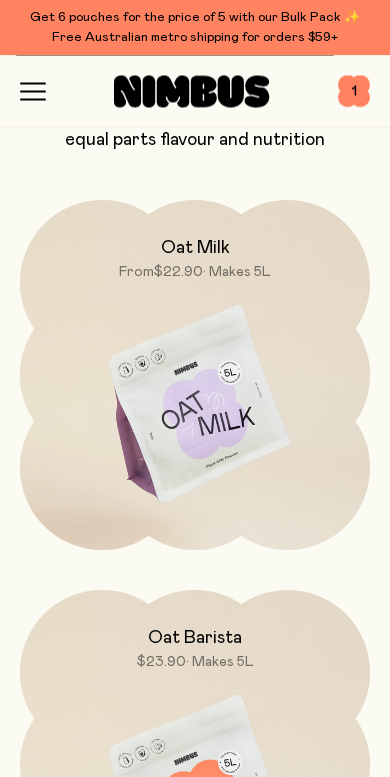 click at bounding box center (195, 406) 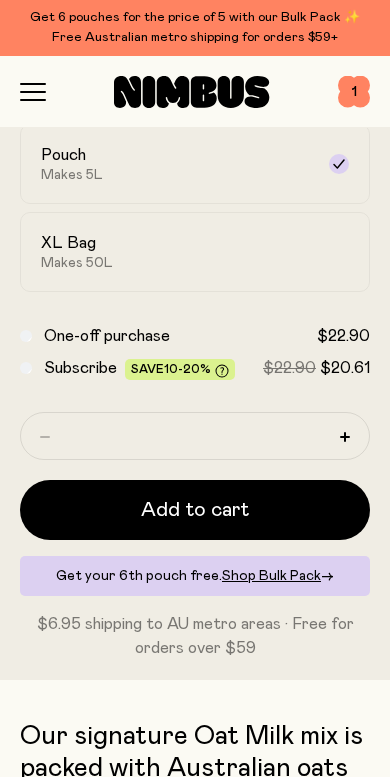 scroll, scrollTop: 563, scrollLeft: 0, axis: vertical 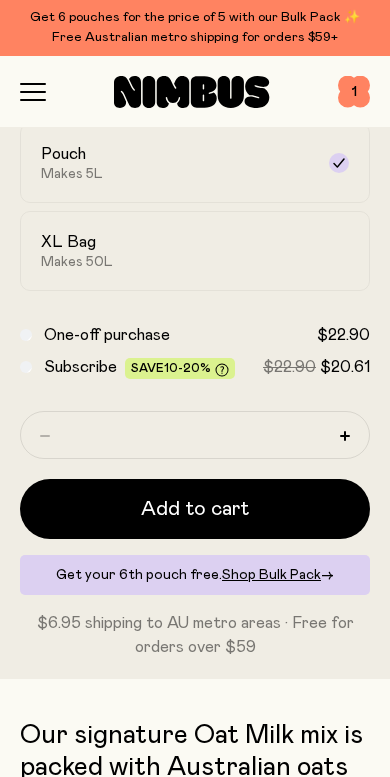 click on "Add to cart" at bounding box center (195, 509) 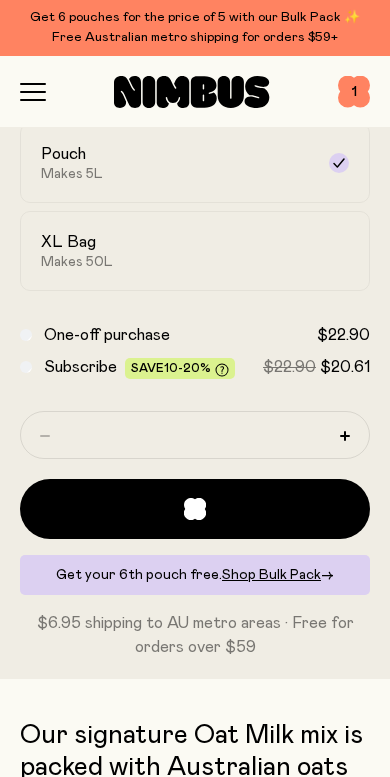 scroll, scrollTop: 0, scrollLeft: 0, axis: both 